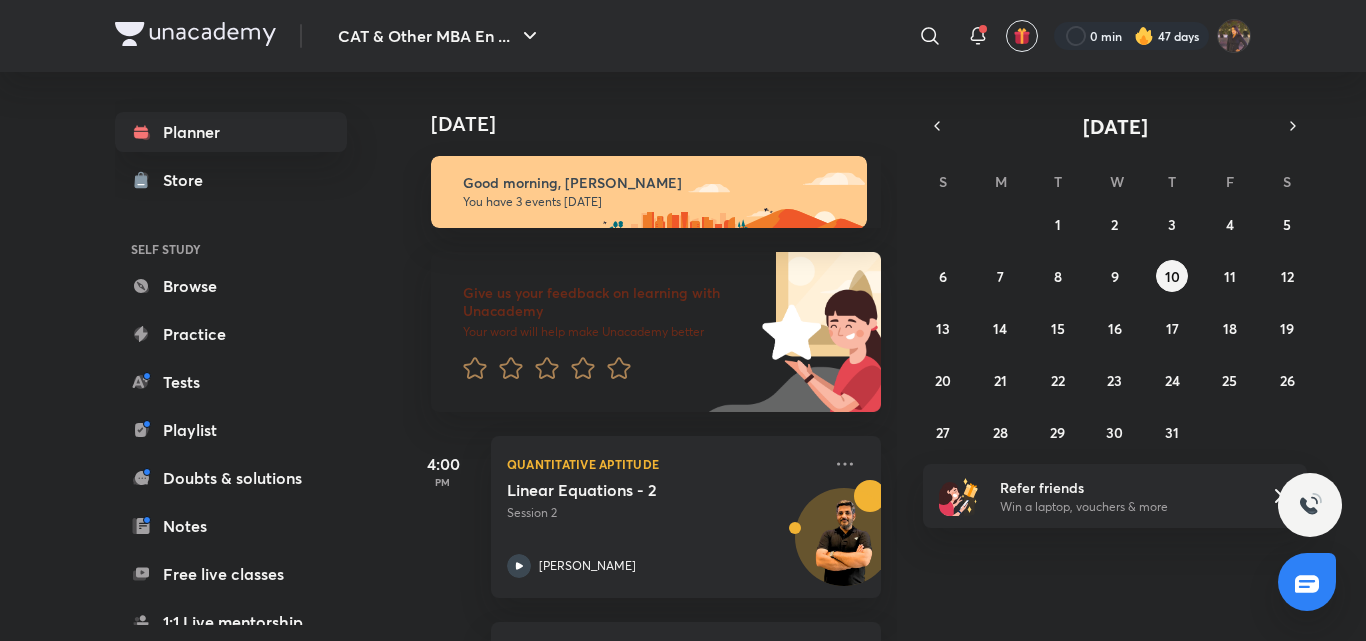 scroll, scrollTop: 0, scrollLeft: 0, axis: both 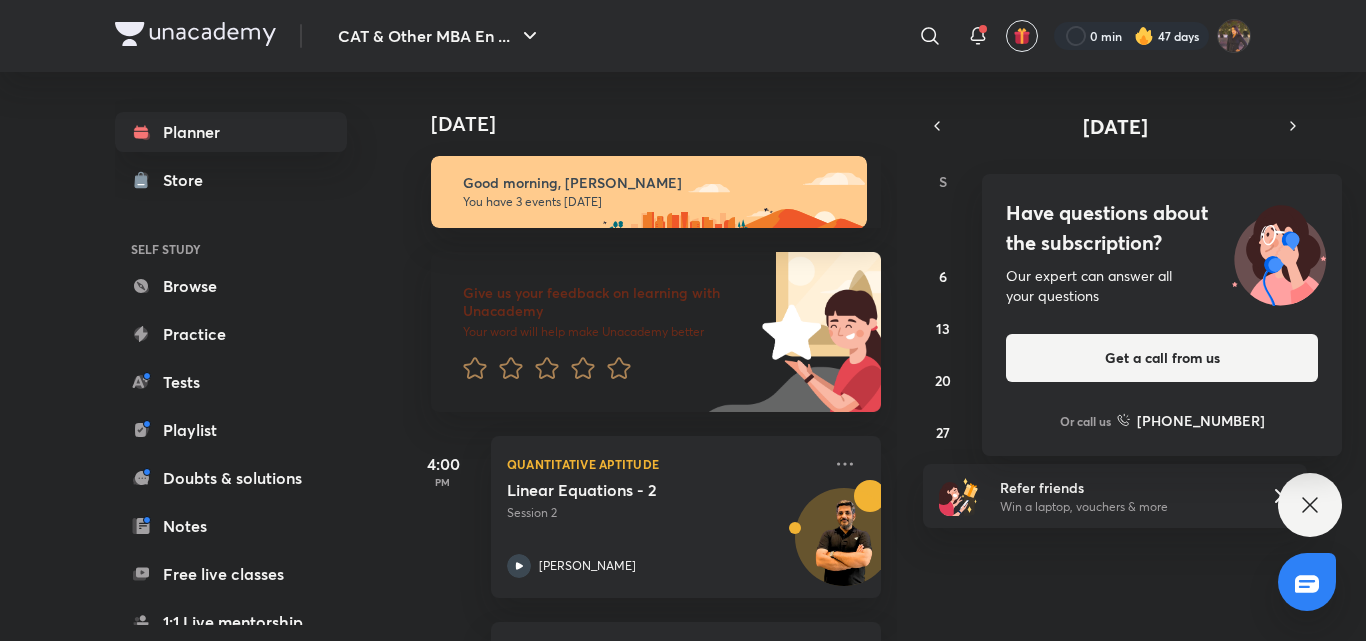 click on "Have questions about the subscription? Our expert can answer all your questions Get a call from us Or call us +91 8585858585" at bounding box center [1310, 505] 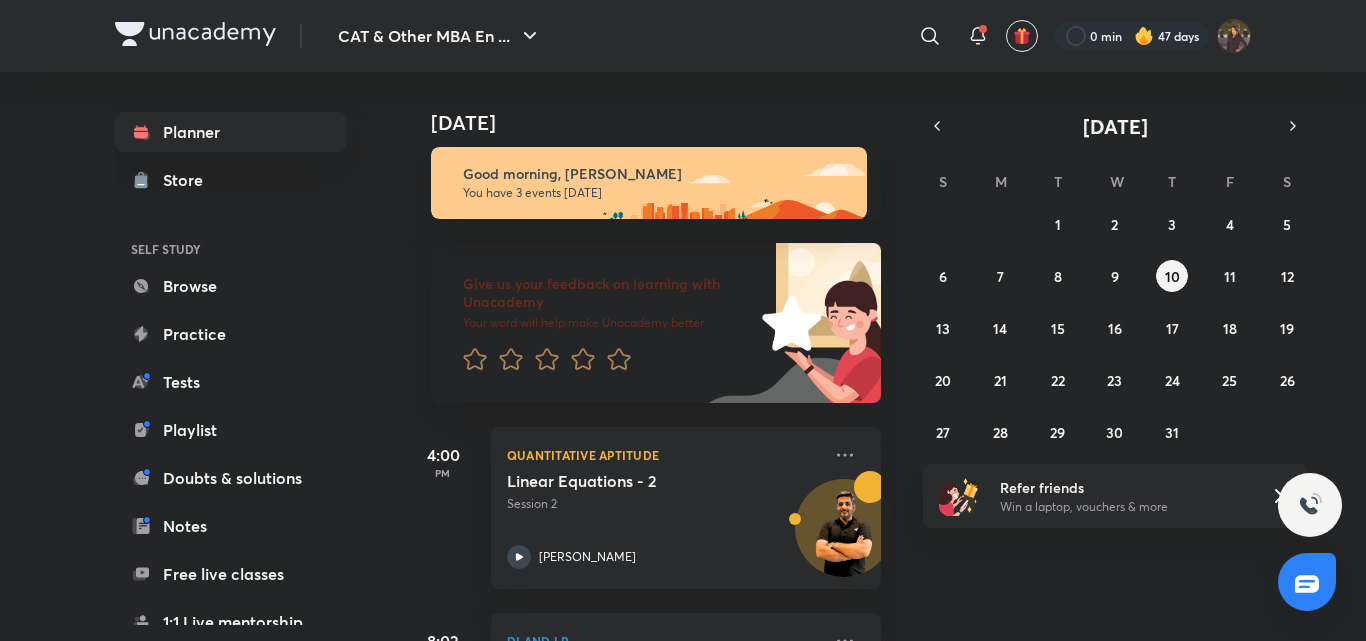 scroll, scrollTop: 0, scrollLeft: 0, axis: both 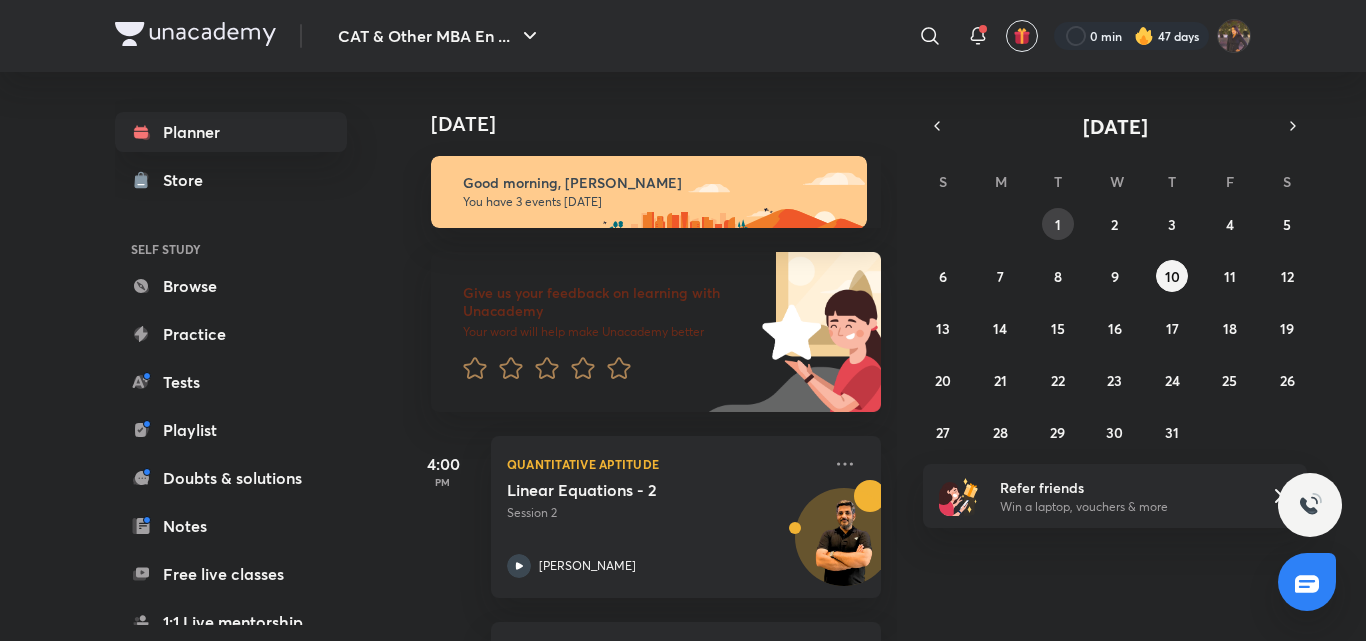 click on "1" at bounding box center [1058, 224] 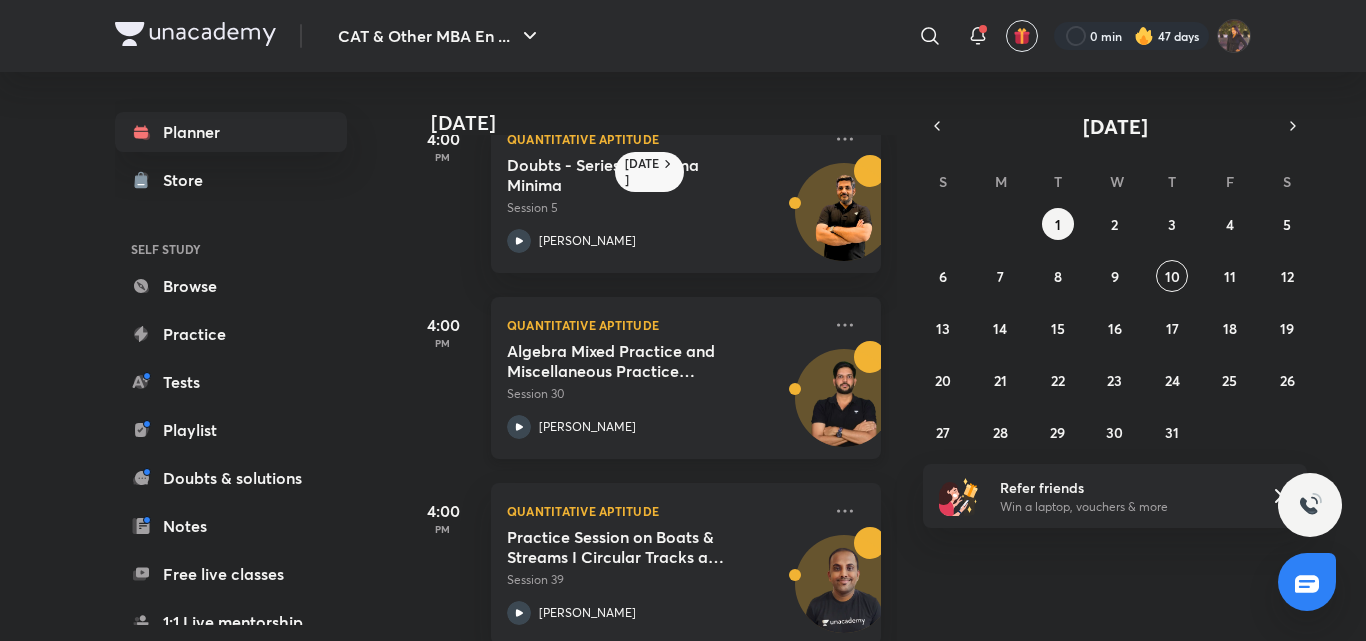 scroll, scrollTop: 270, scrollLeft: 0, axis: vertical 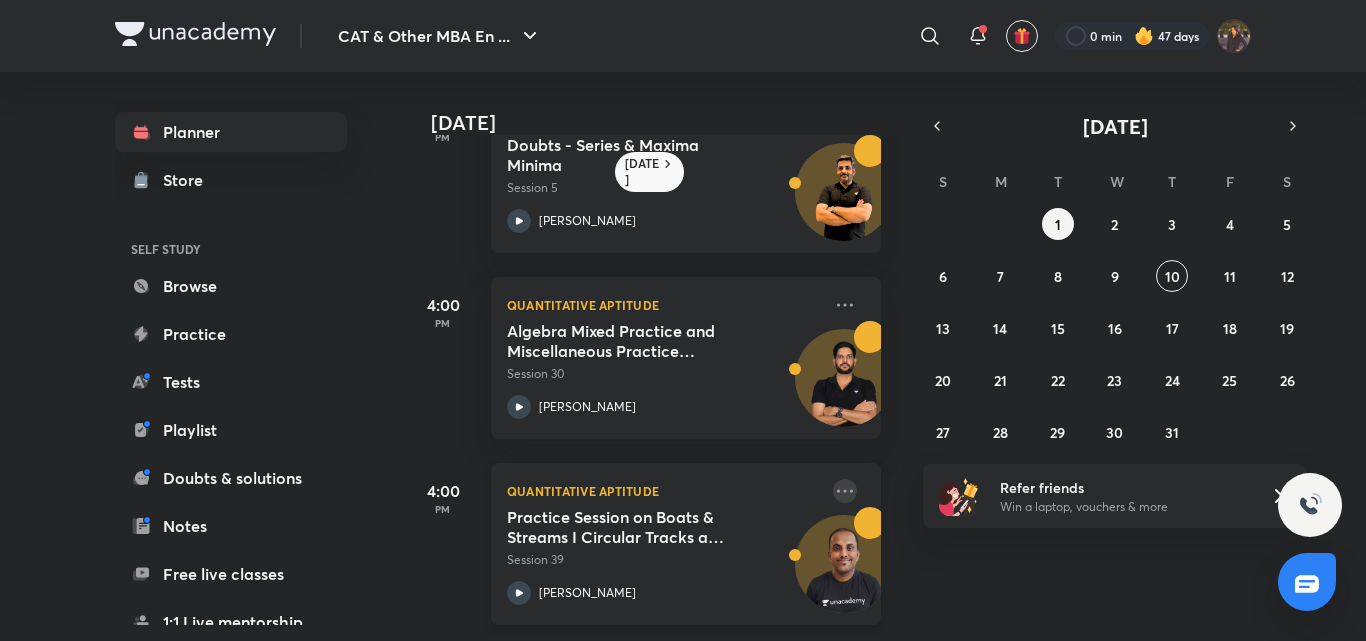 click 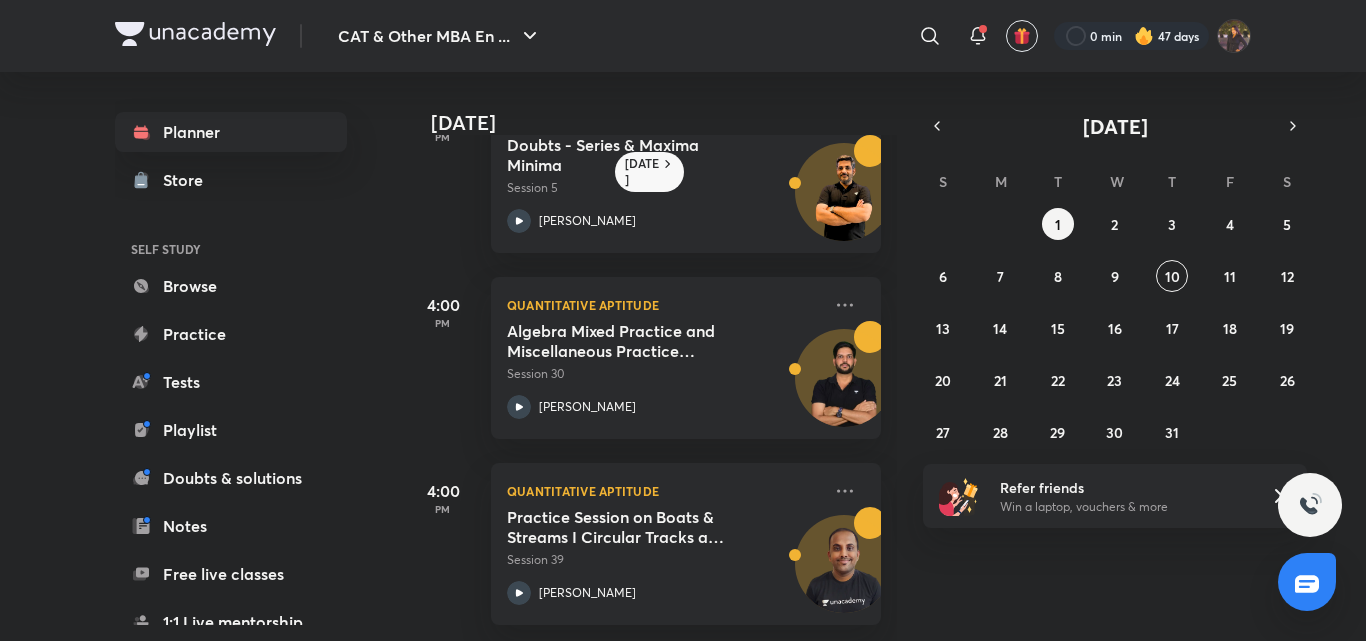 drag, startPoint x: 406, startPoint y: 520, endPoint x: 408, endPoint y: 498, distance: 22.090721 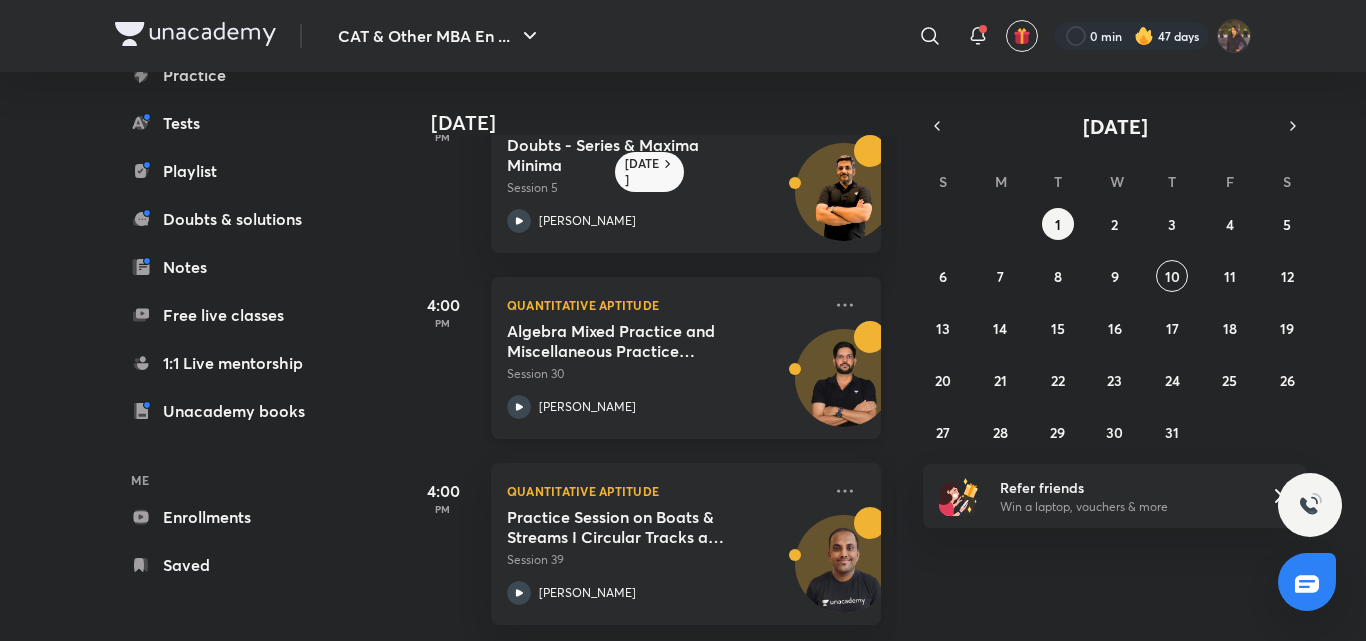 scroll, scrollTop: 0, scrollLeft: 0, axis: both 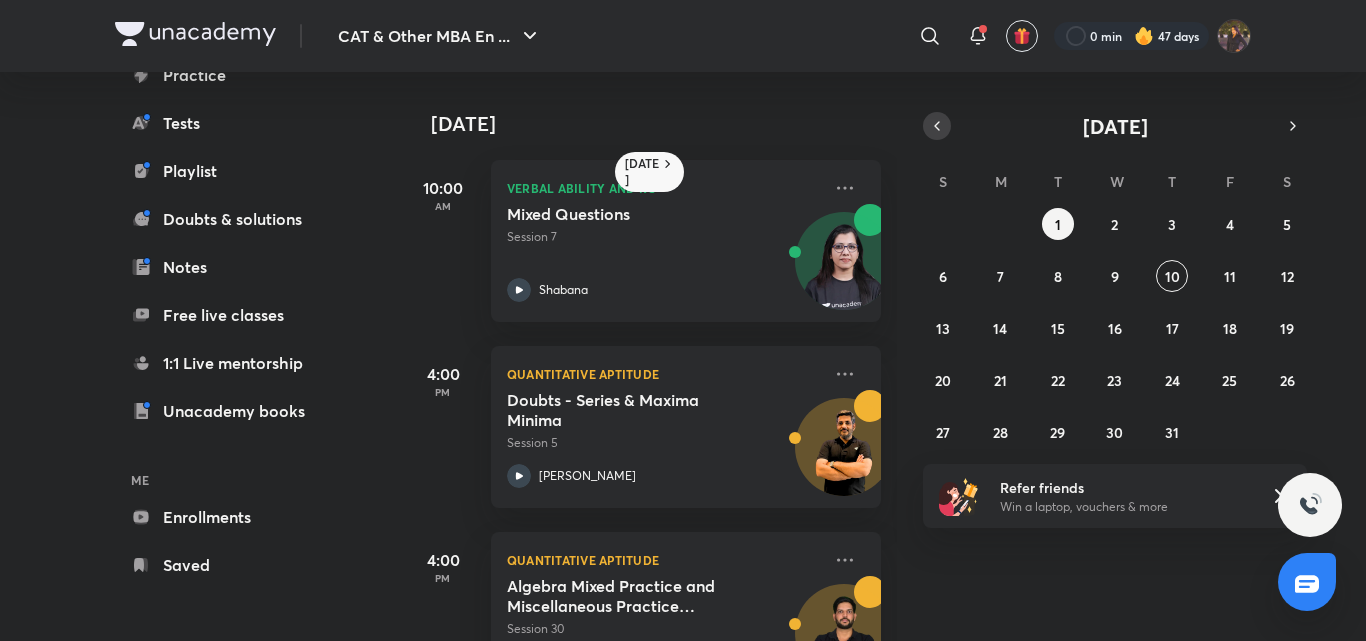 click at bounding box center [937, 126] 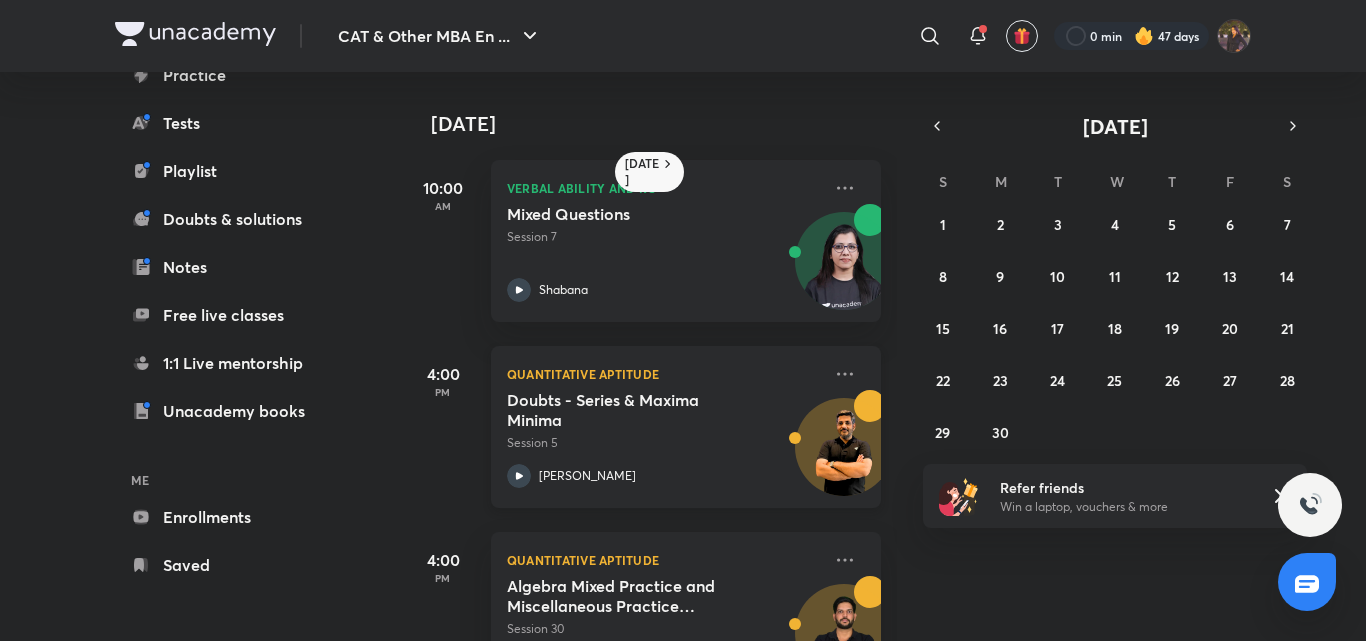 scroll, scrollTop: 270, scrollLeft: 0, axis: vertical 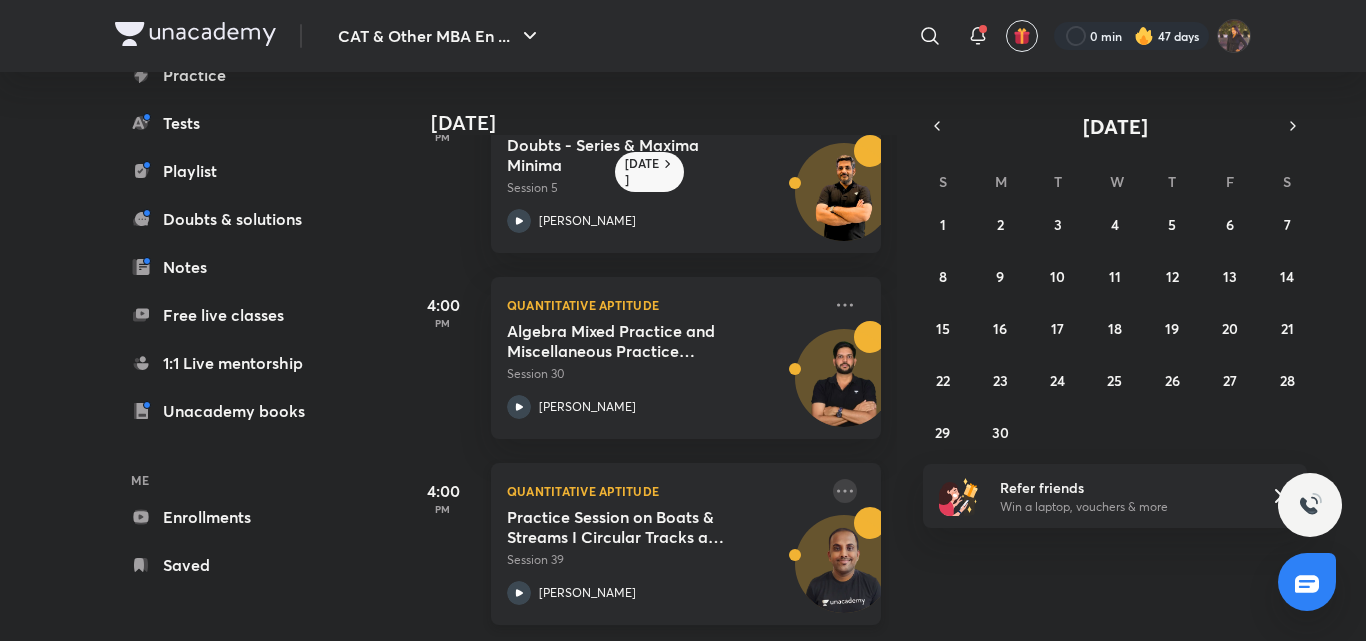 click 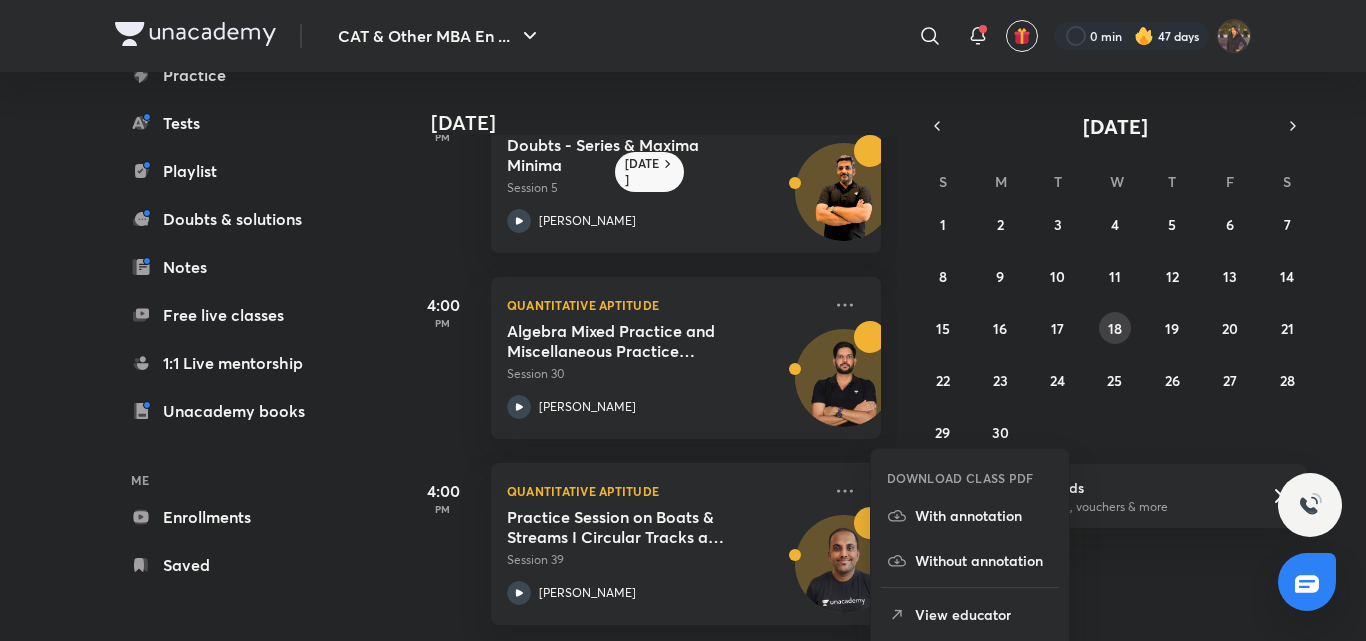 click on "18" at bounding box center [1115, 328] 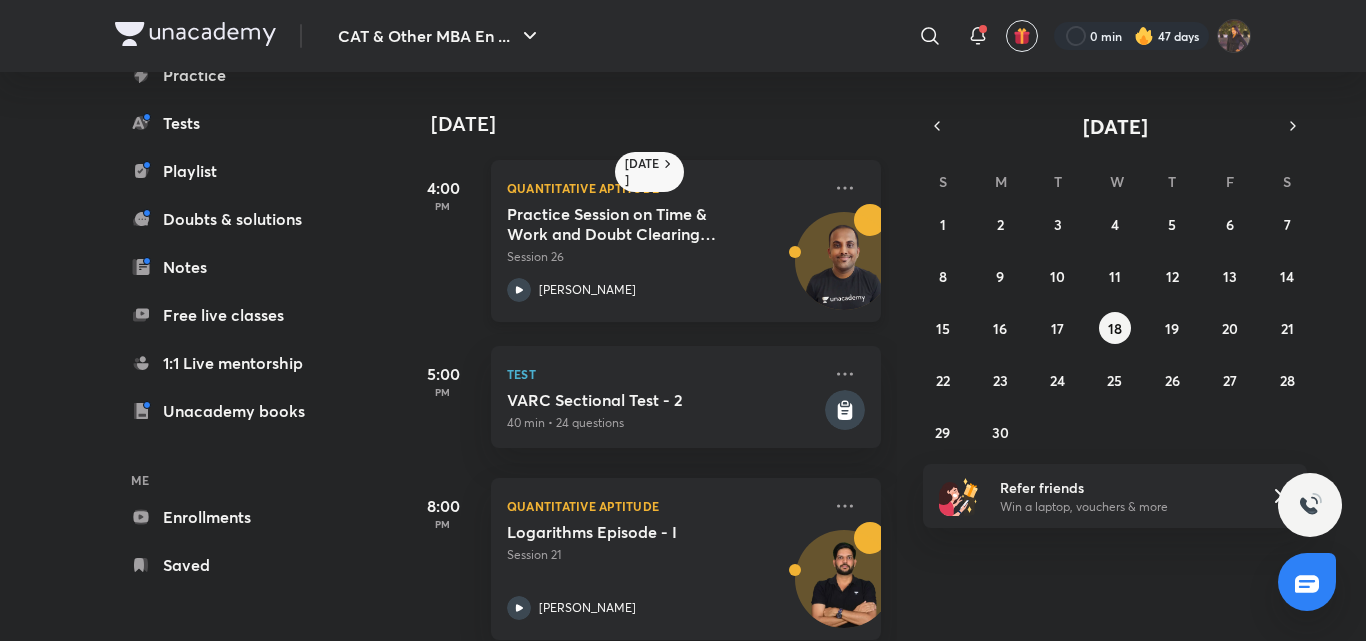 click on "Quantitative Aptitude Practice Session on Time & Work and Doubt Clearing Session Session 26 Ravi Prakash" at bounding box center (686, 241) 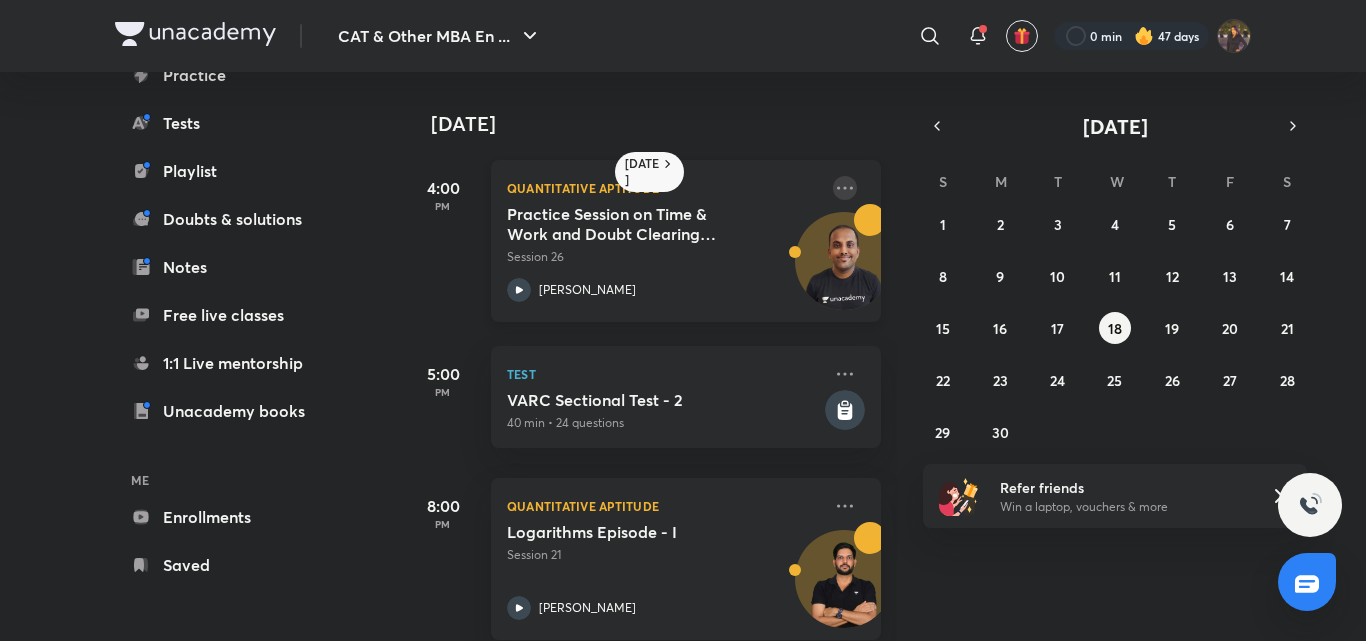 click 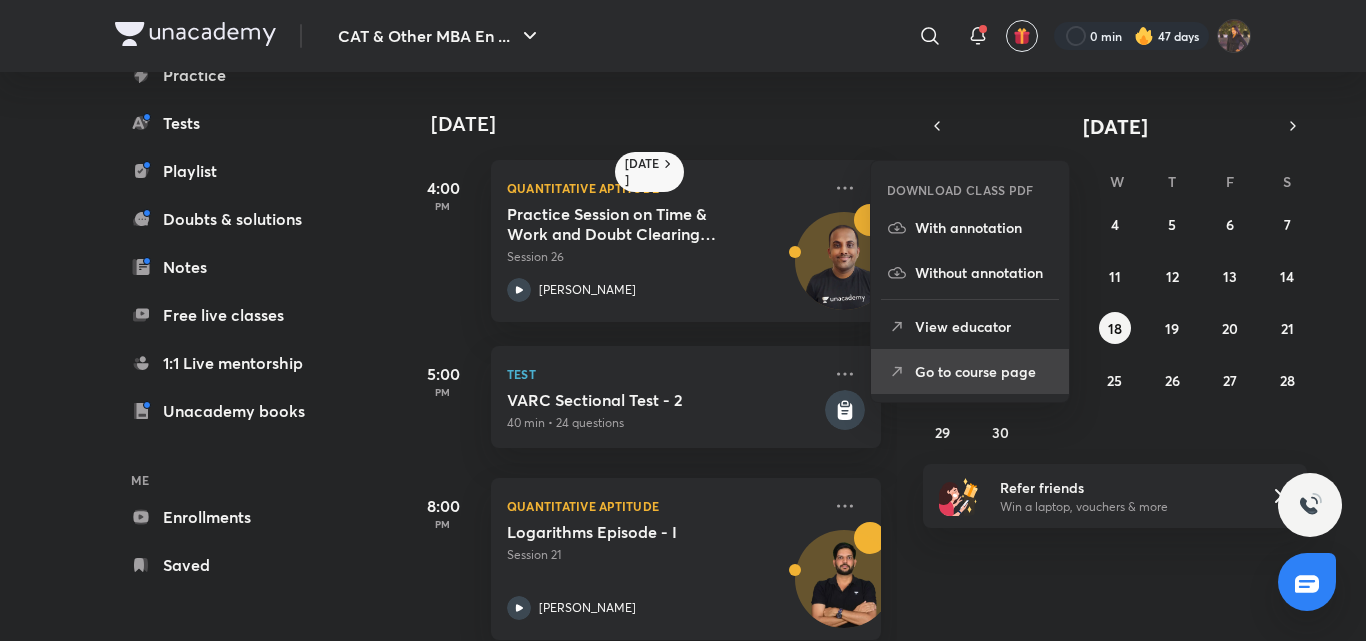 click on "Go to course page" at bounding box center [984, 371] 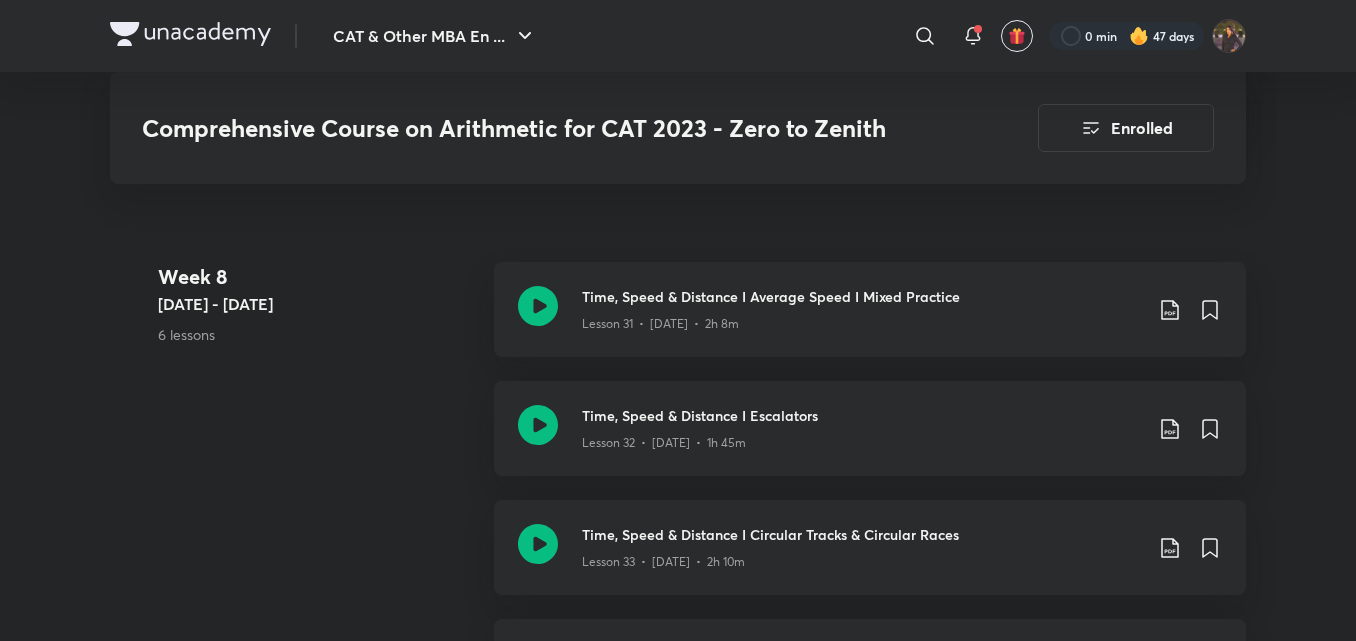 scroll, scrollTop: 4545, scrollLeft: 0, axis: vertical 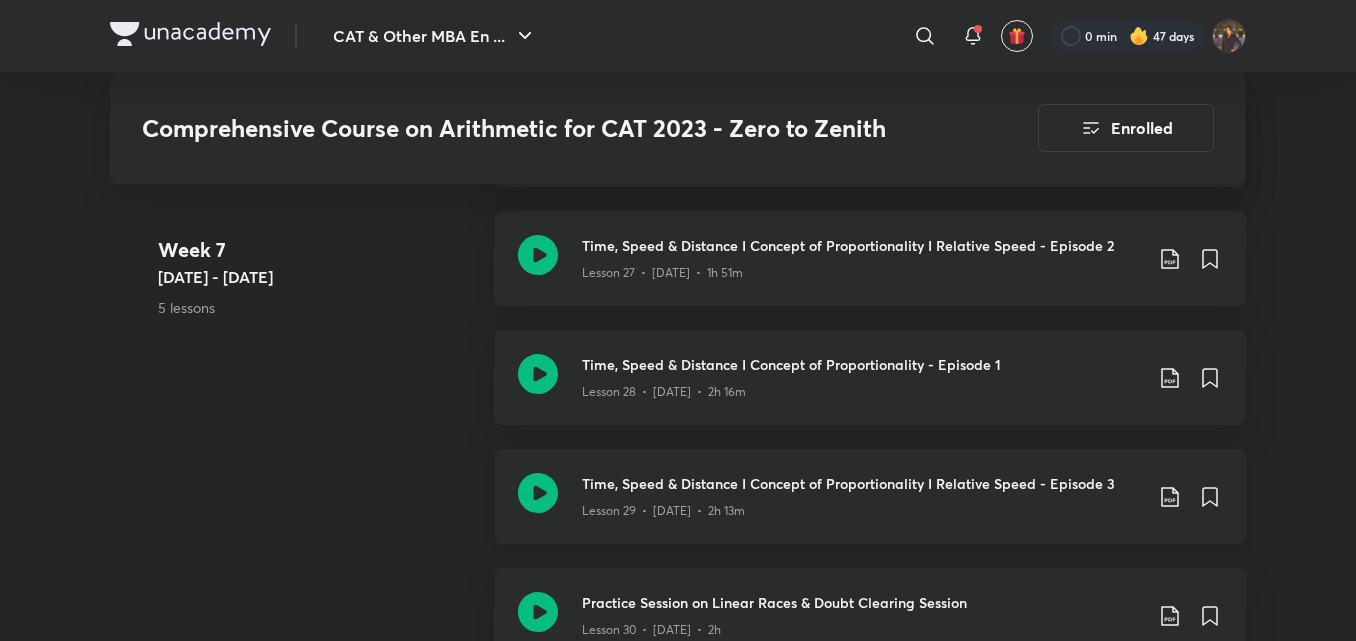 click on "Time, Speed & Distance I Concept of Proportionality I Relative Speed - Episode 3" at bounding box center [862, 483] 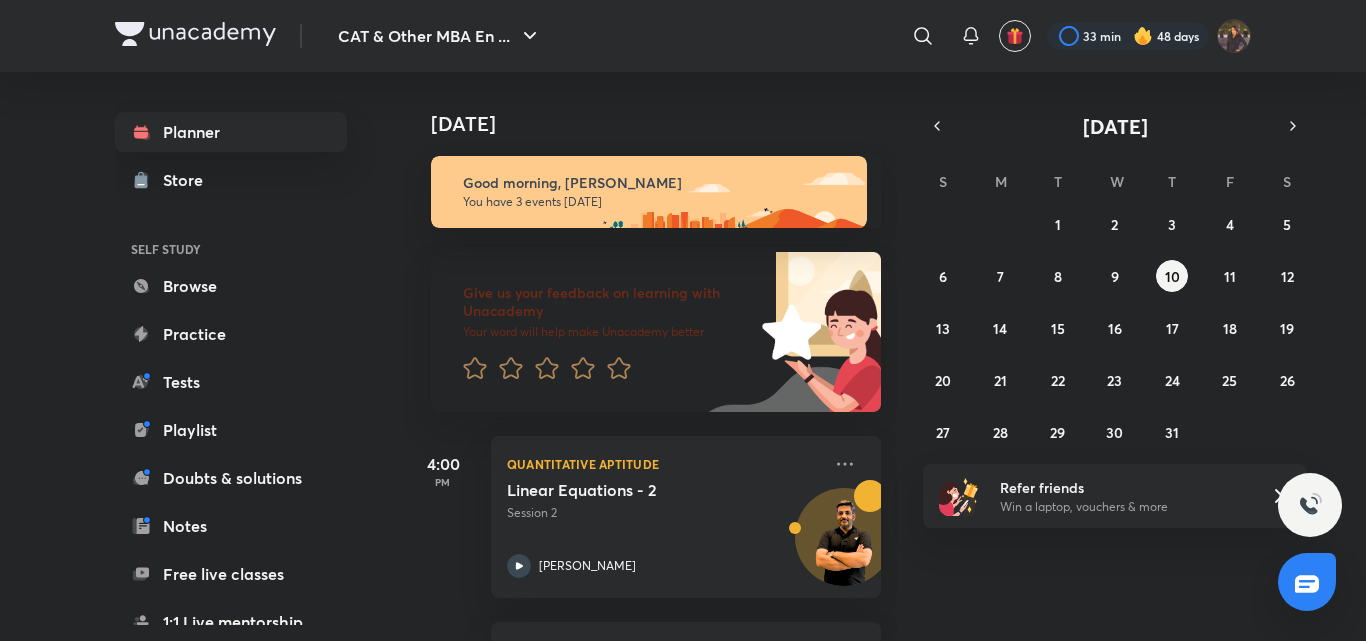 scroll, scrollTop: 0, scrollLeft: 0, axis: both 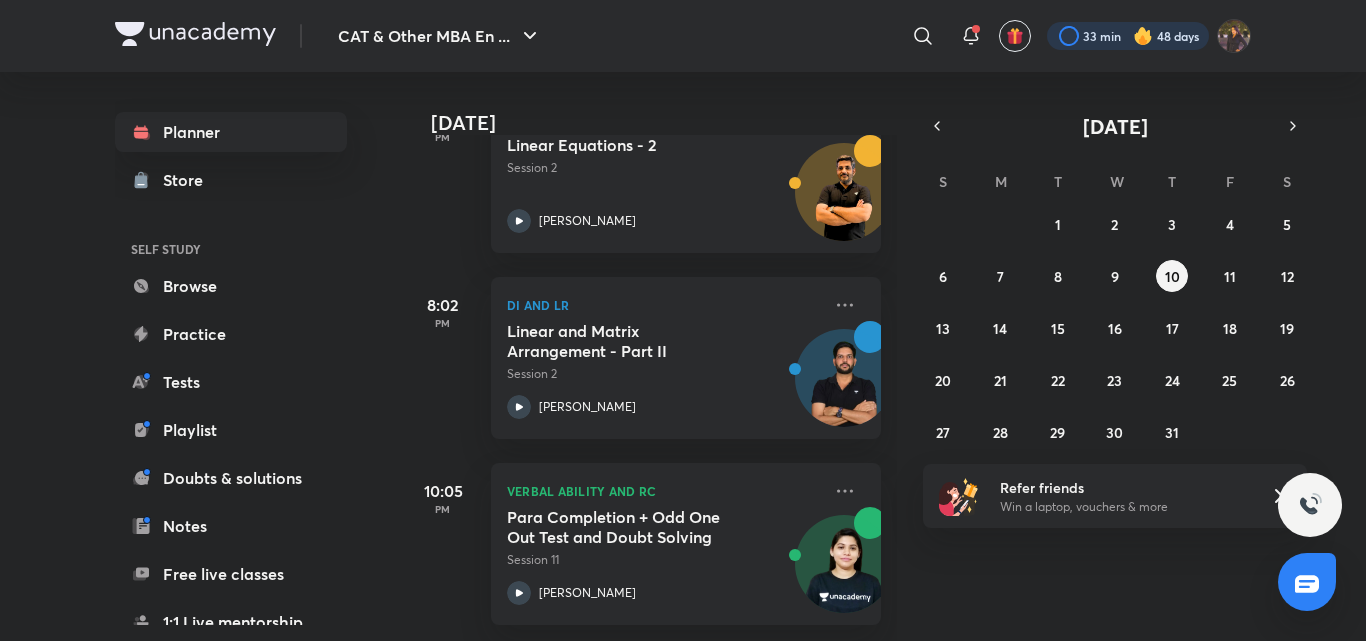 click at bounding box center (1128, 36) 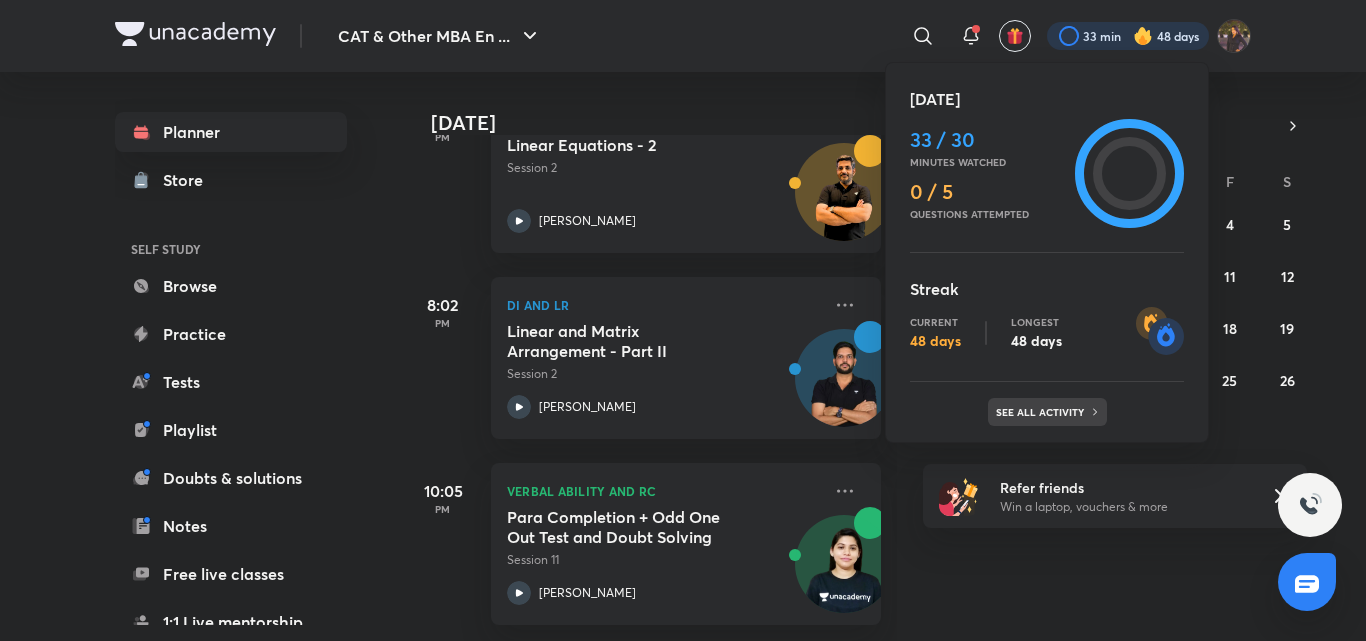 click on "See all activity" at bounding box center [1047, 412] 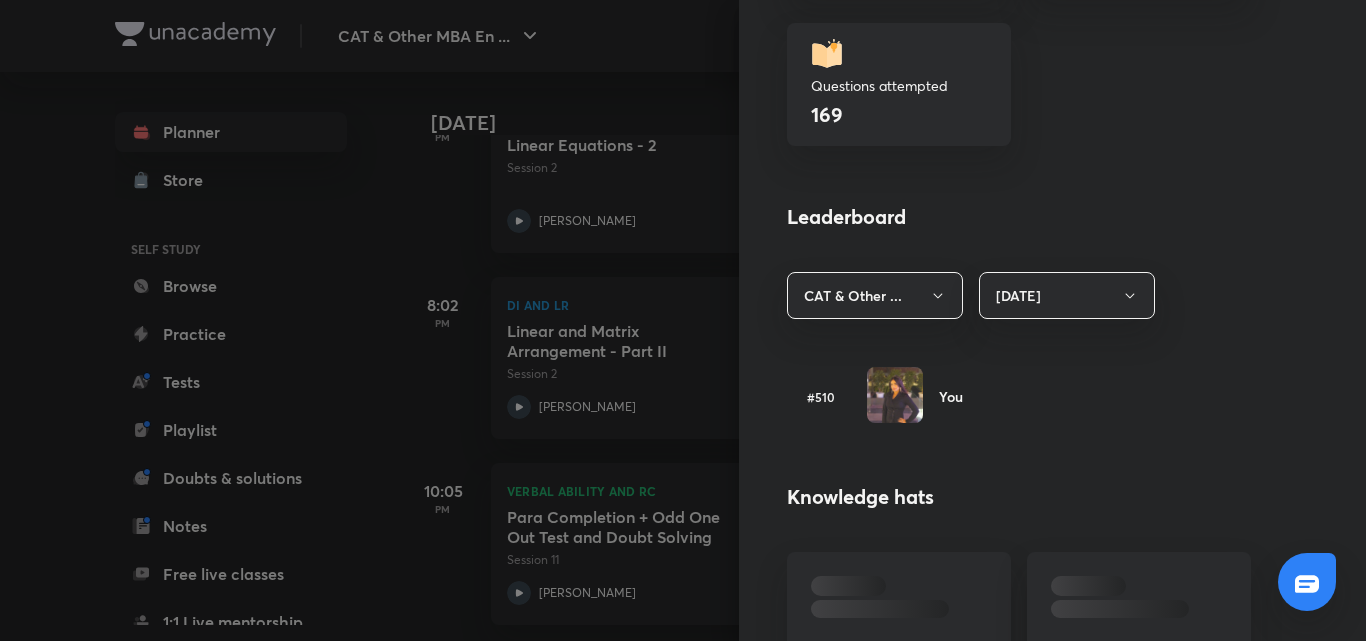 scroll, scrollTop: 1067, scrollLeft: 0, axis: vertical 